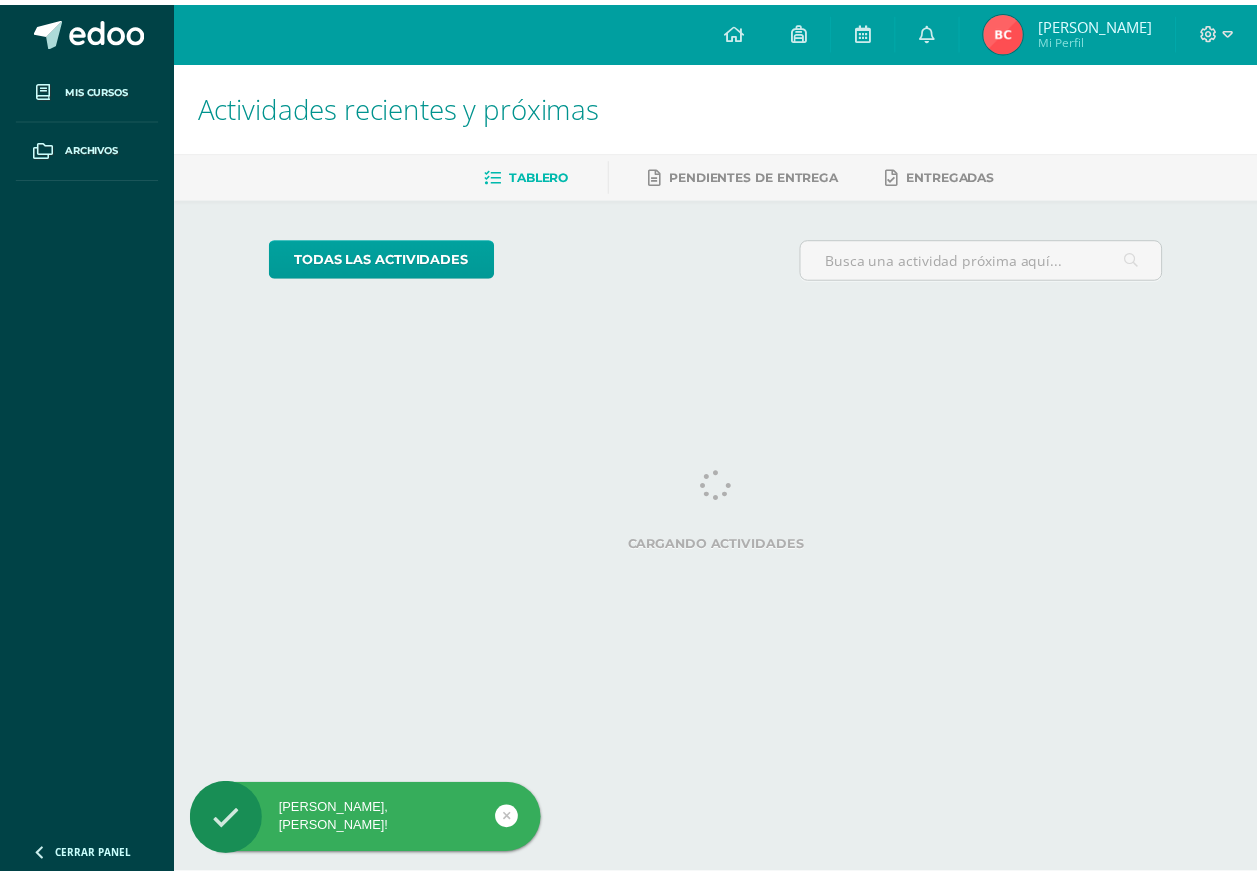 scroll, scrollTop: 0, scrollLeft: 0, axis: both 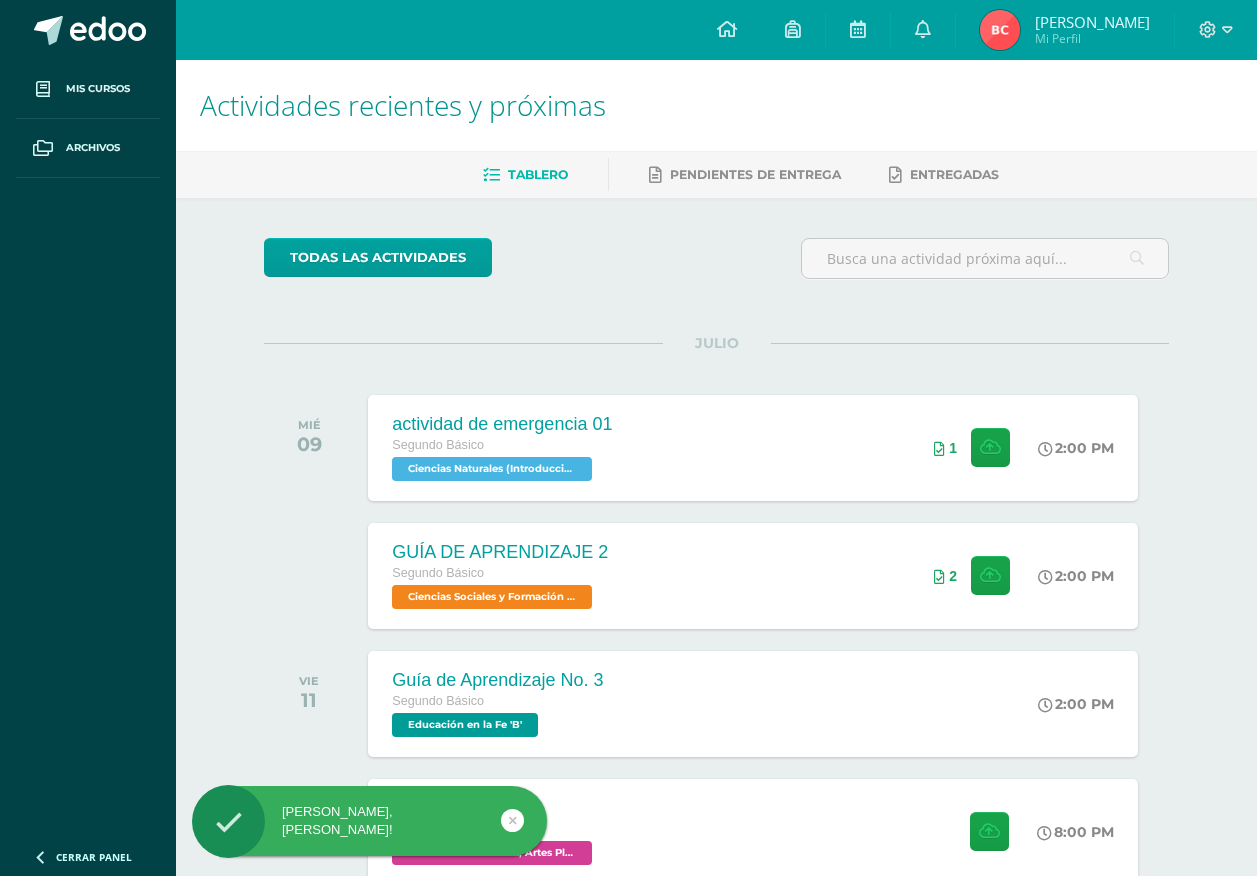 click at bounding box center (1216, 30) 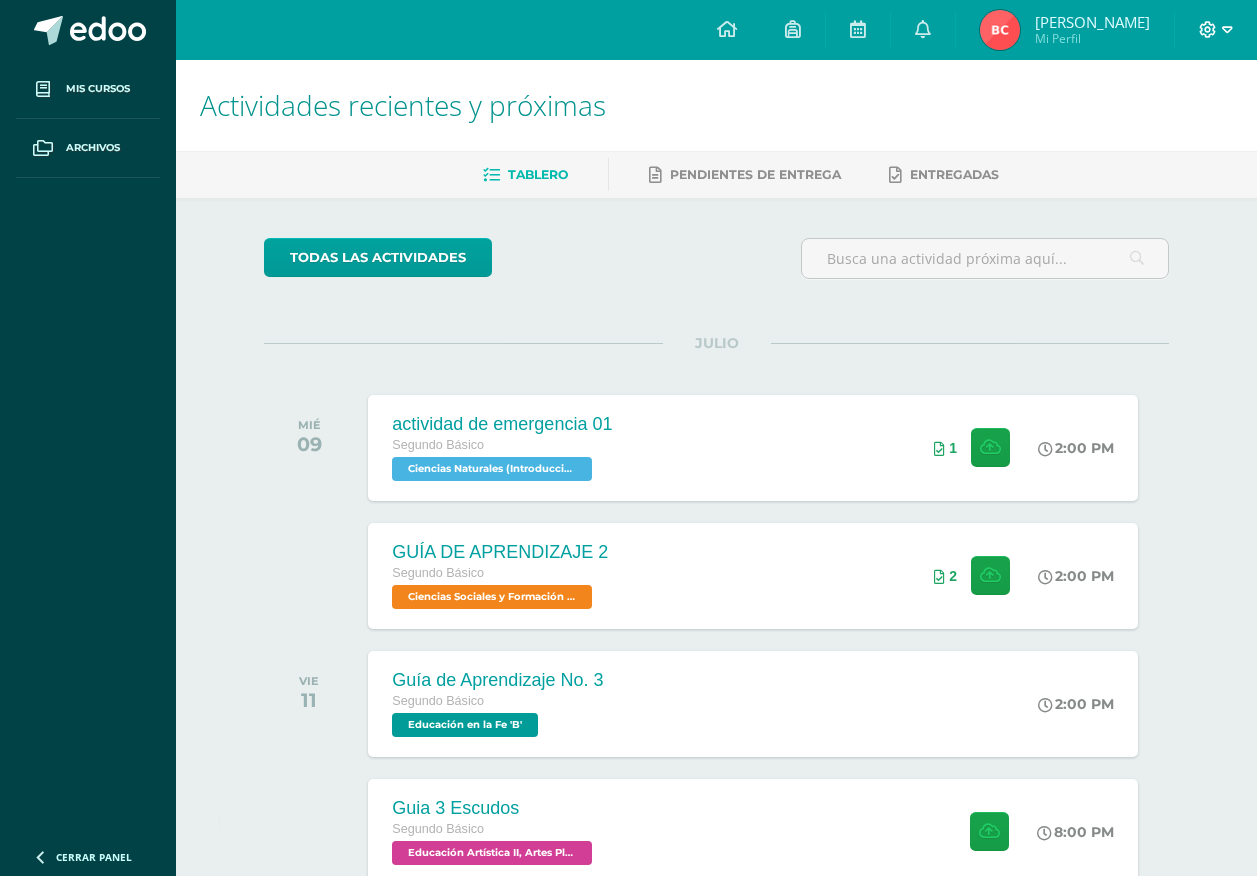 click 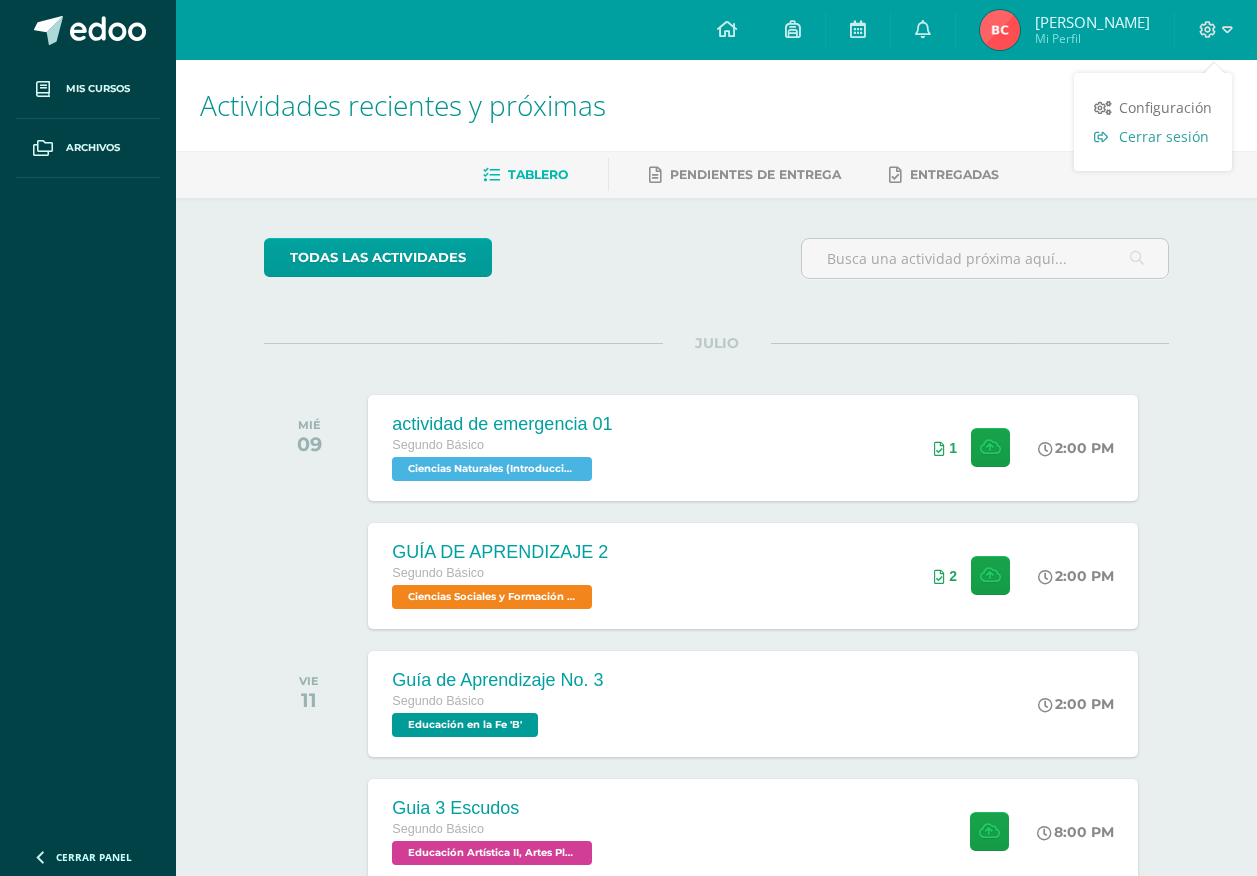 click on "Cerrar sesión" at bounding box center (1164, 136) 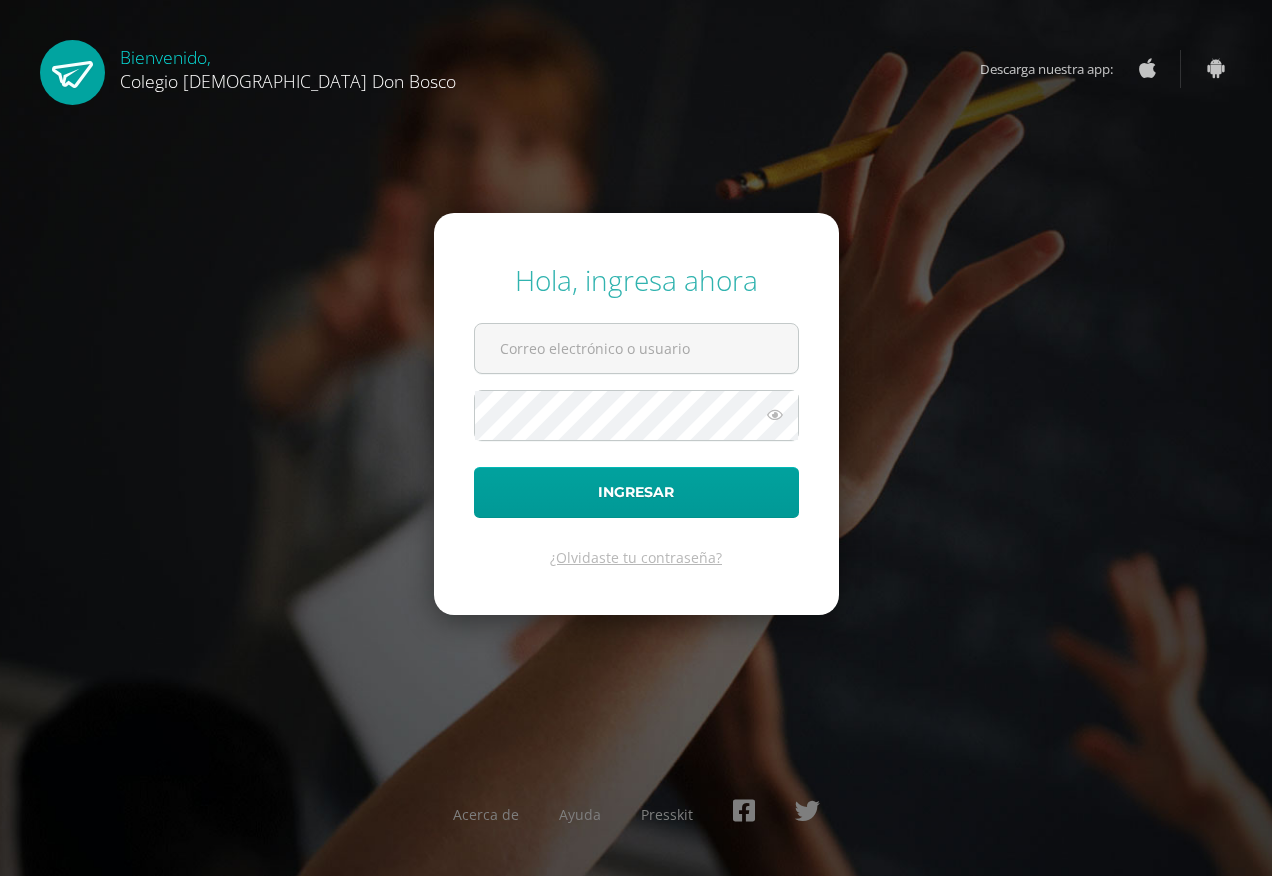 scroll, scrollTop: 0, scrollLeft: 0, axis: both 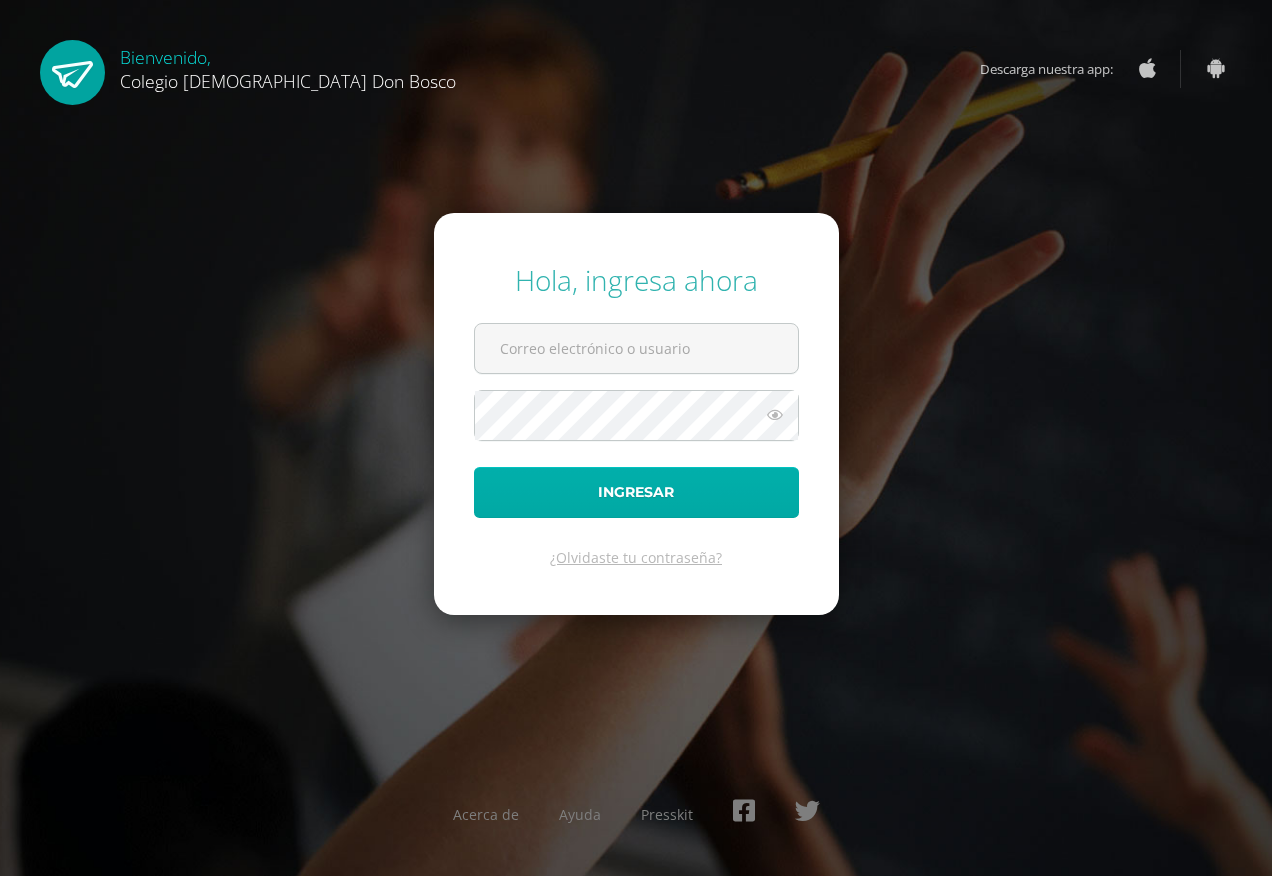 type on "[EMAIL_ADDRESS][DOMAIN_NAME]" 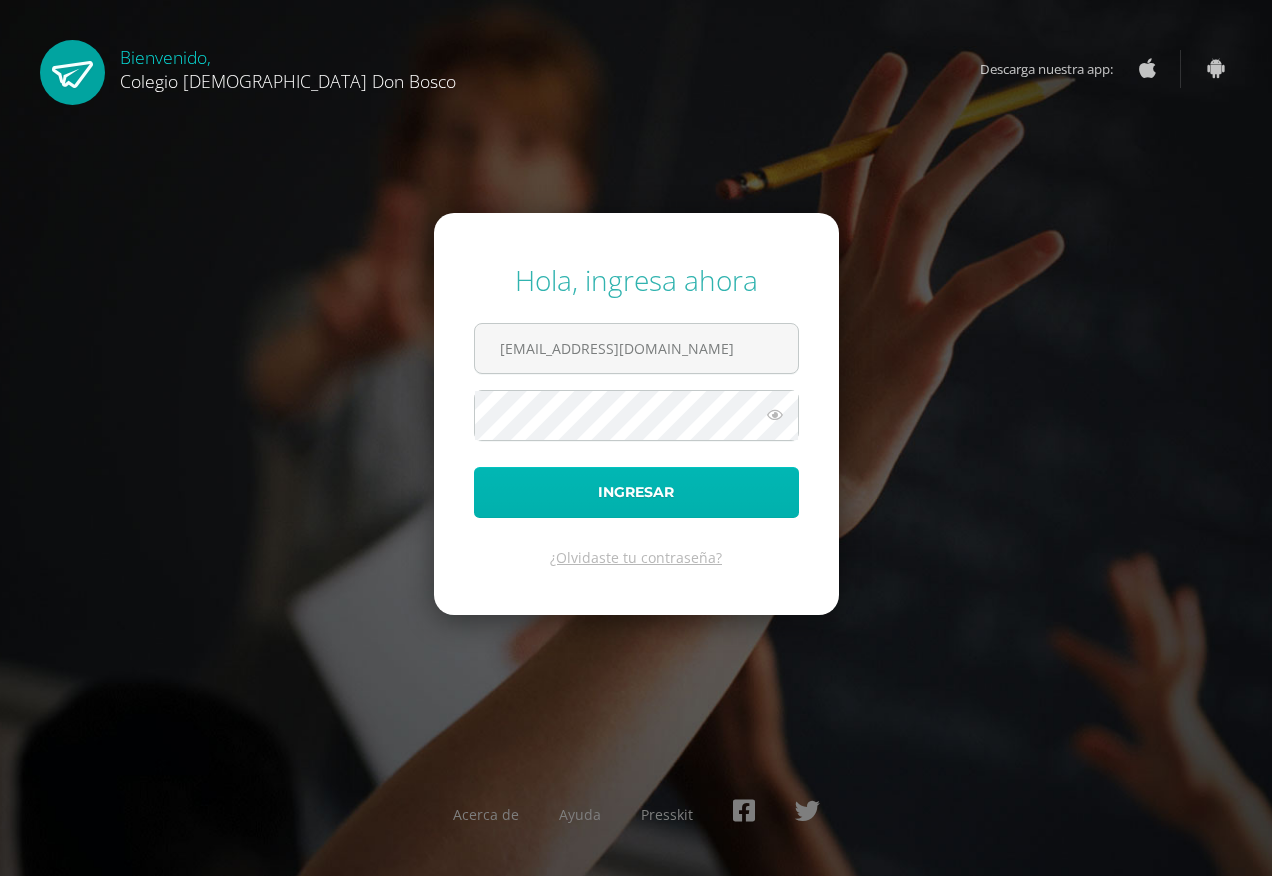 click on "Ingresar" at bounding box center (636, 492) 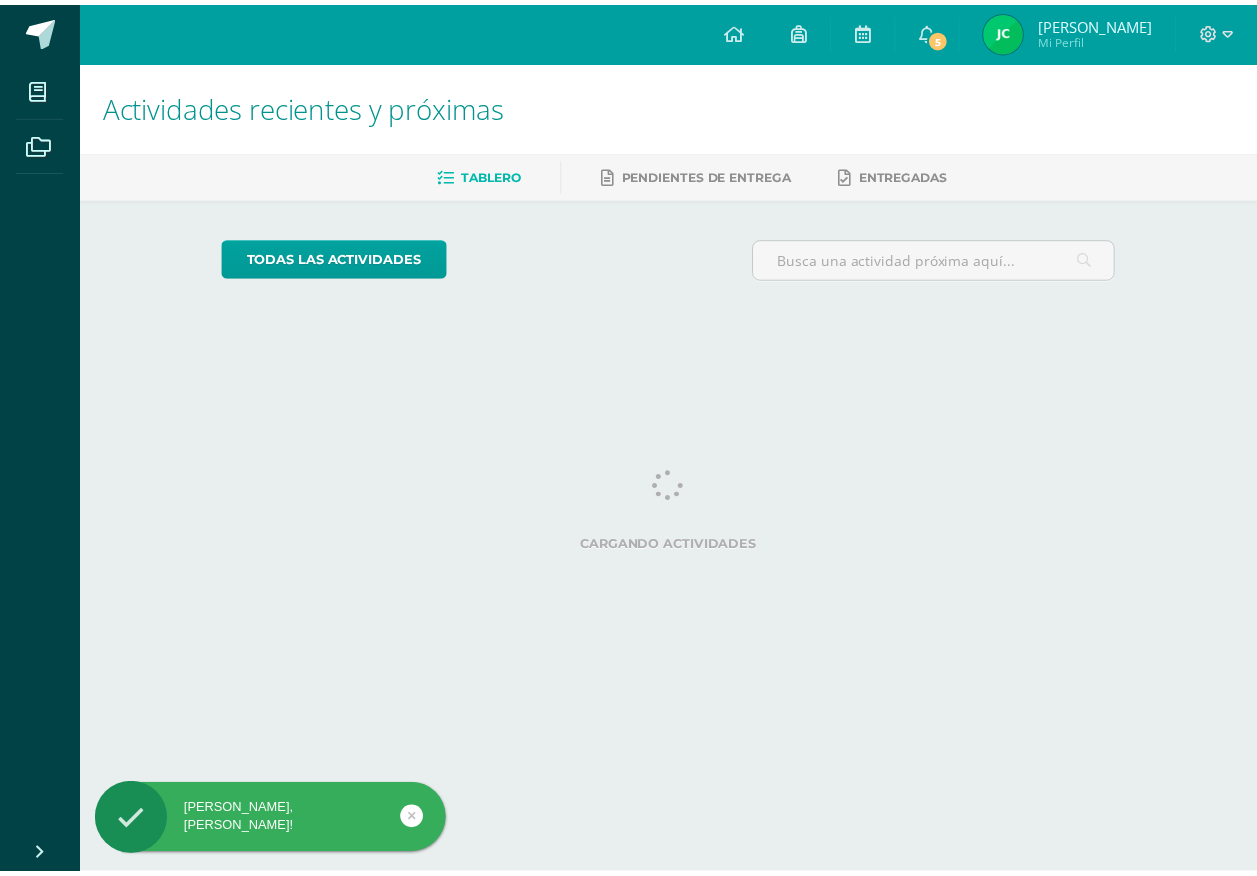 scroll, scrollTop: 0, scrollLeft: 0, axis: both 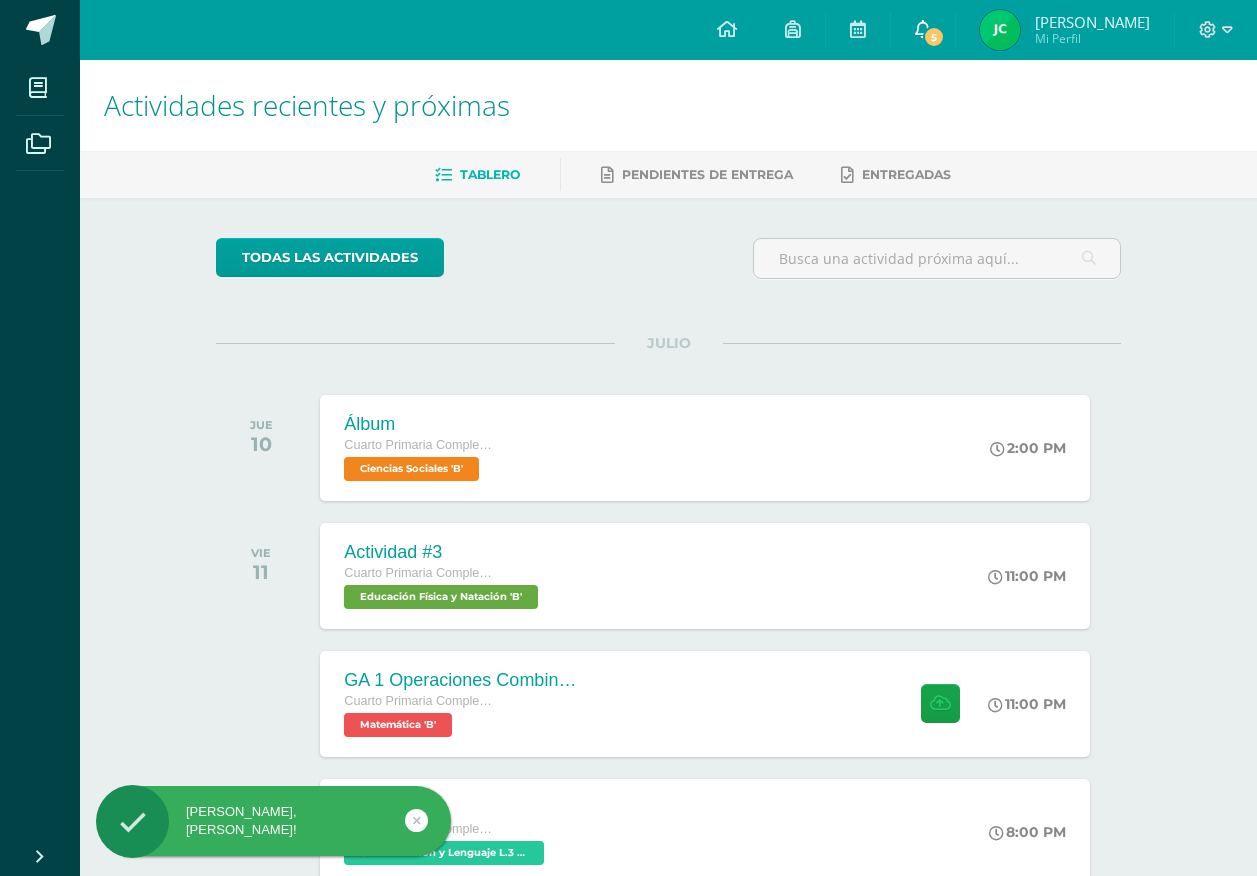 click at bounding box center [923, 29] 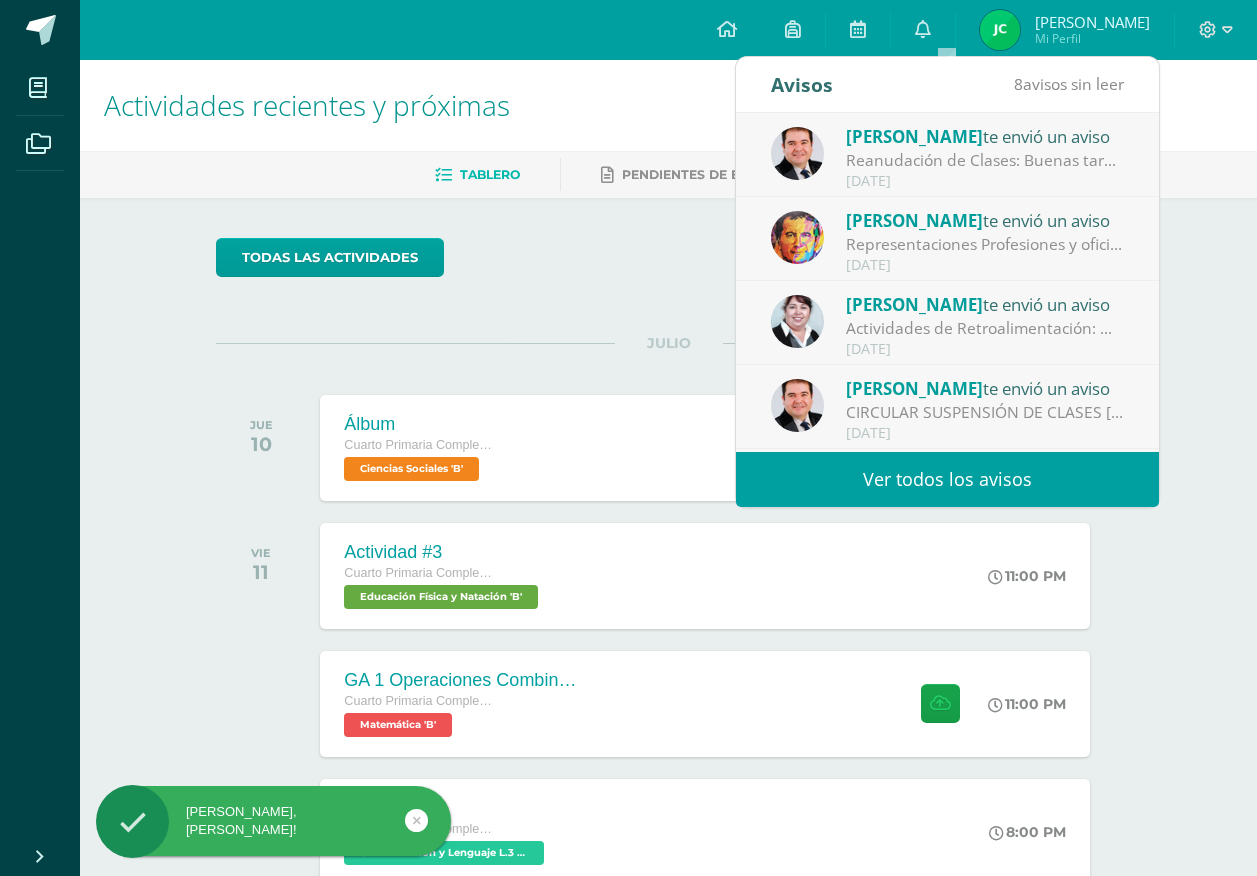 click on "Reanudación de Clases:
Buenas tardes estimados Padres y Madres de familia
Mañana Jueves 10 de julio retomamos nuestras actividades escolares con normalidad.
Adjunto el comunicado del MINEDUC.
Saludos cordiales" at bounding box center (985, 160) 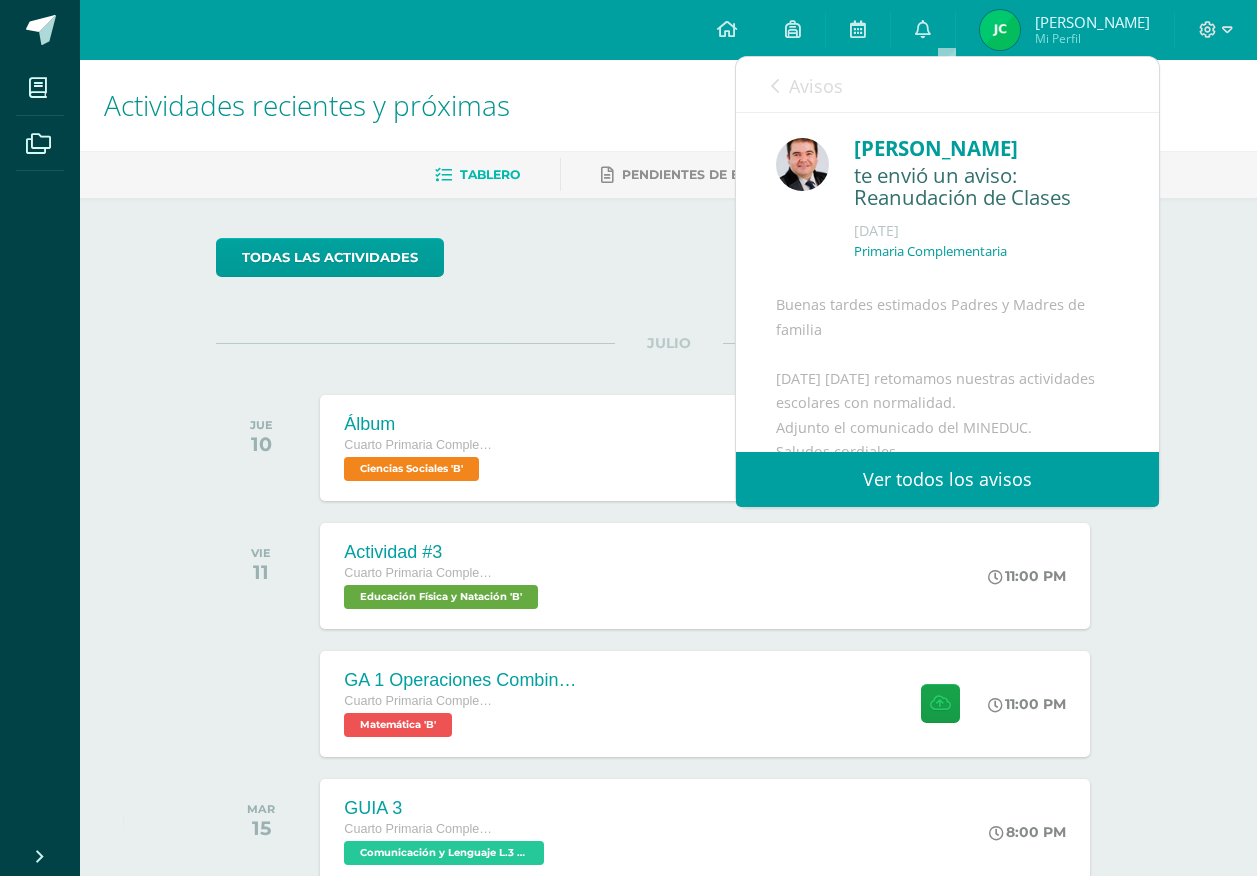 scroll, scrollTop: 100, scrollLeft: 0, axis: vertical 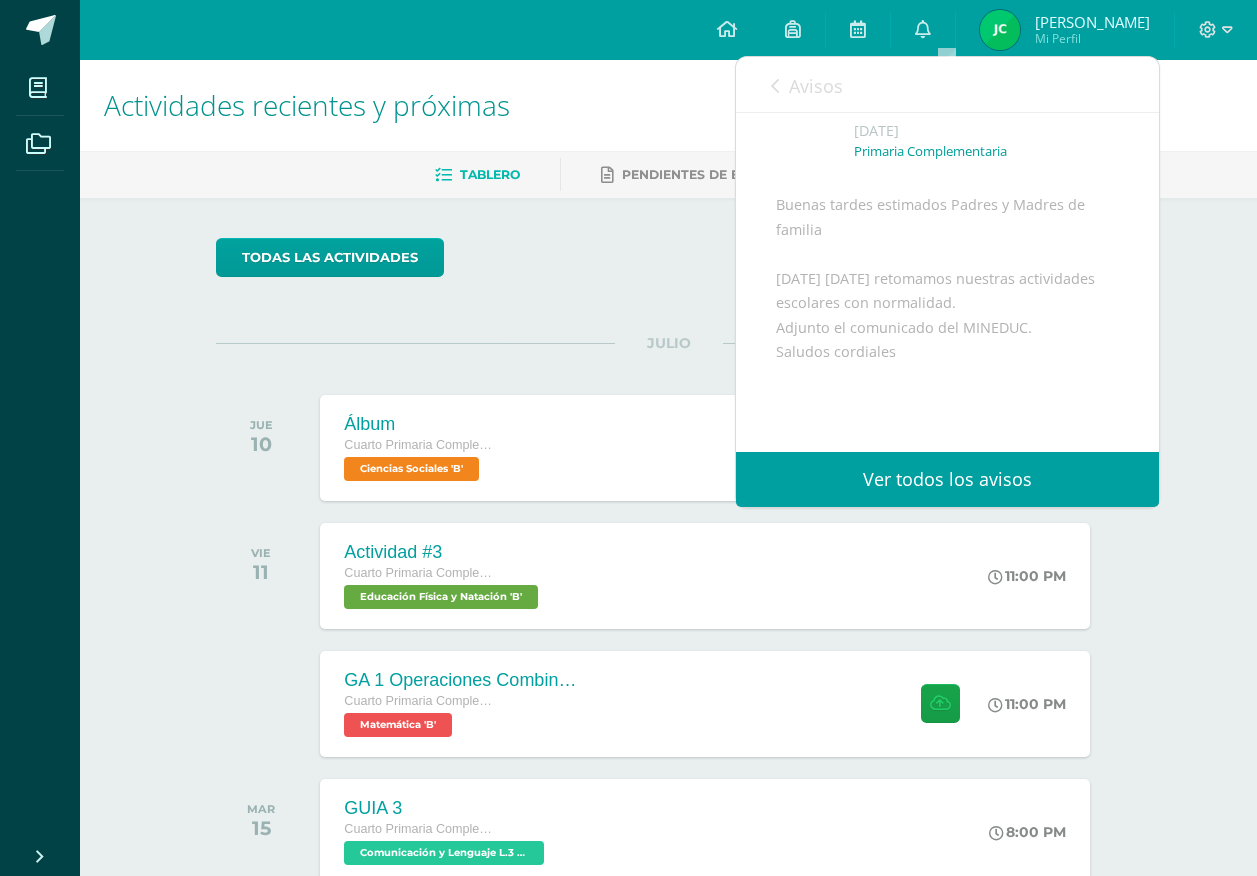 click on "Avisos" at bounding box center [816, 86] 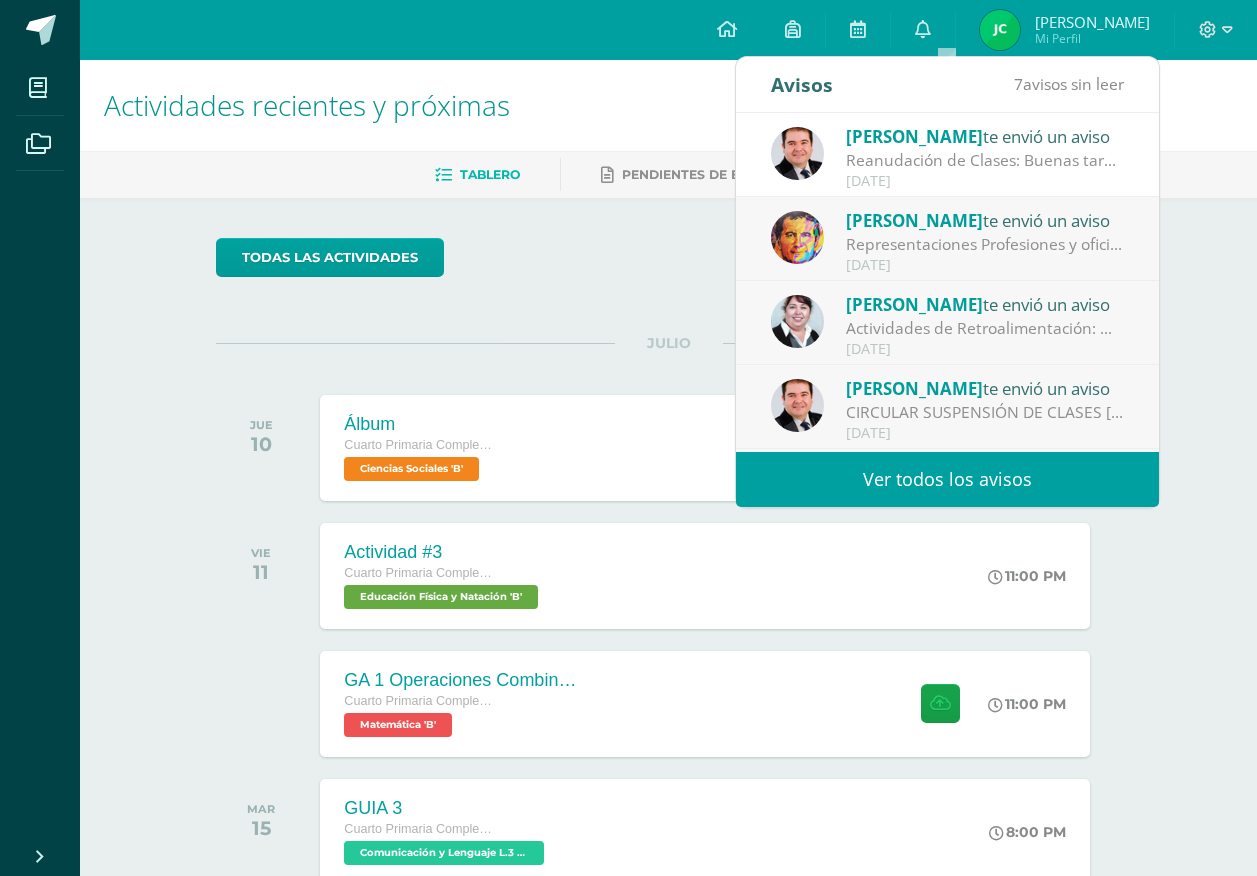 click on "Representaciones Profesiones y oficios:
Buenos días
Gusto de saludarlos, debido a las disposiciones presidenciales al no presentarnos el día hoy, las representaciones se realizarán en las siguientes fechas:
Cuarto A-C: jueves 10 de julio
Cuarto B: lunes 14 de julio
Así mismo les recuerdo que el viernes 11 tenemos la prueba corta de Comunicación y lenguaje.
Muchas gracias" at bounding box center [985, 244] 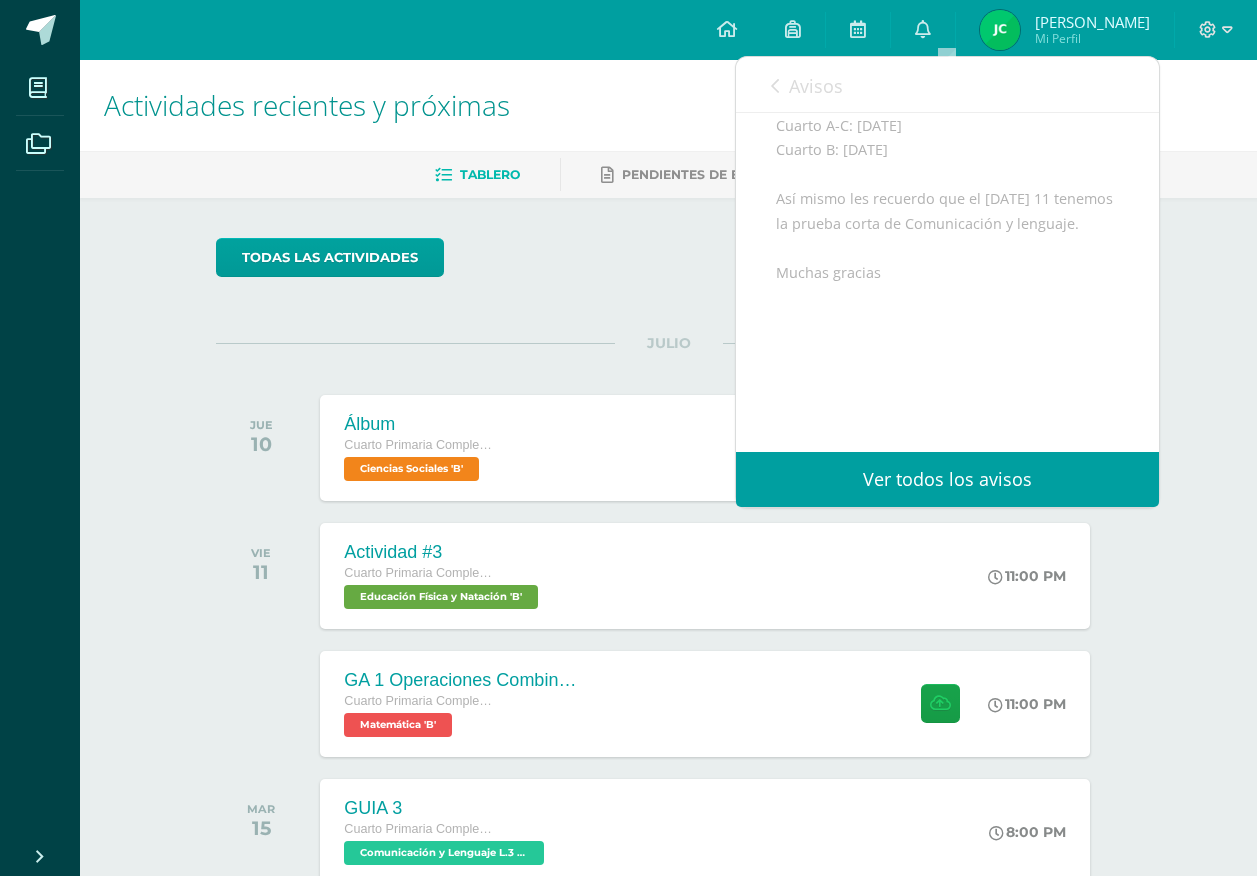 scroll, scrollTop: 442, scrollLeft: 0, axis: vertical 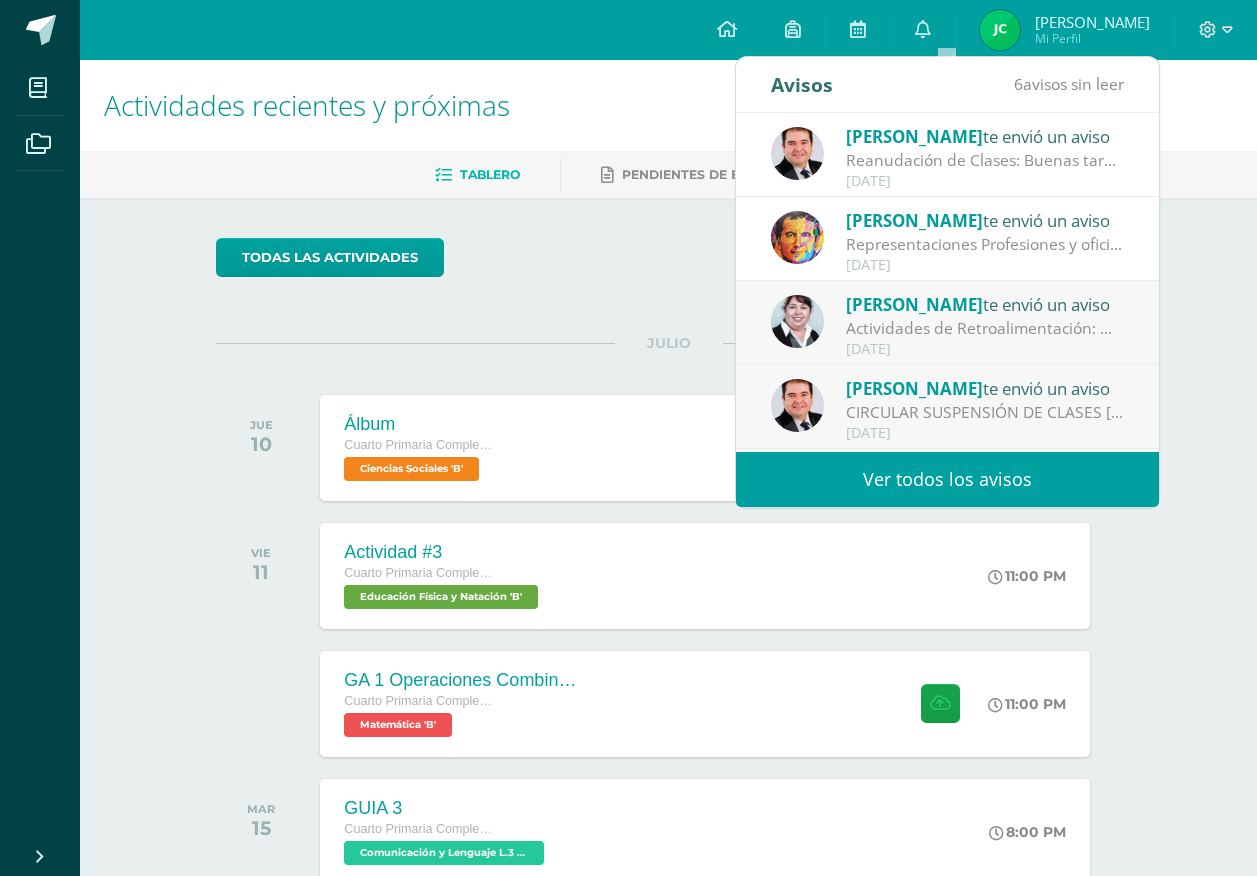 click on "Emilia Reyes" at bounding box center [914, 304] 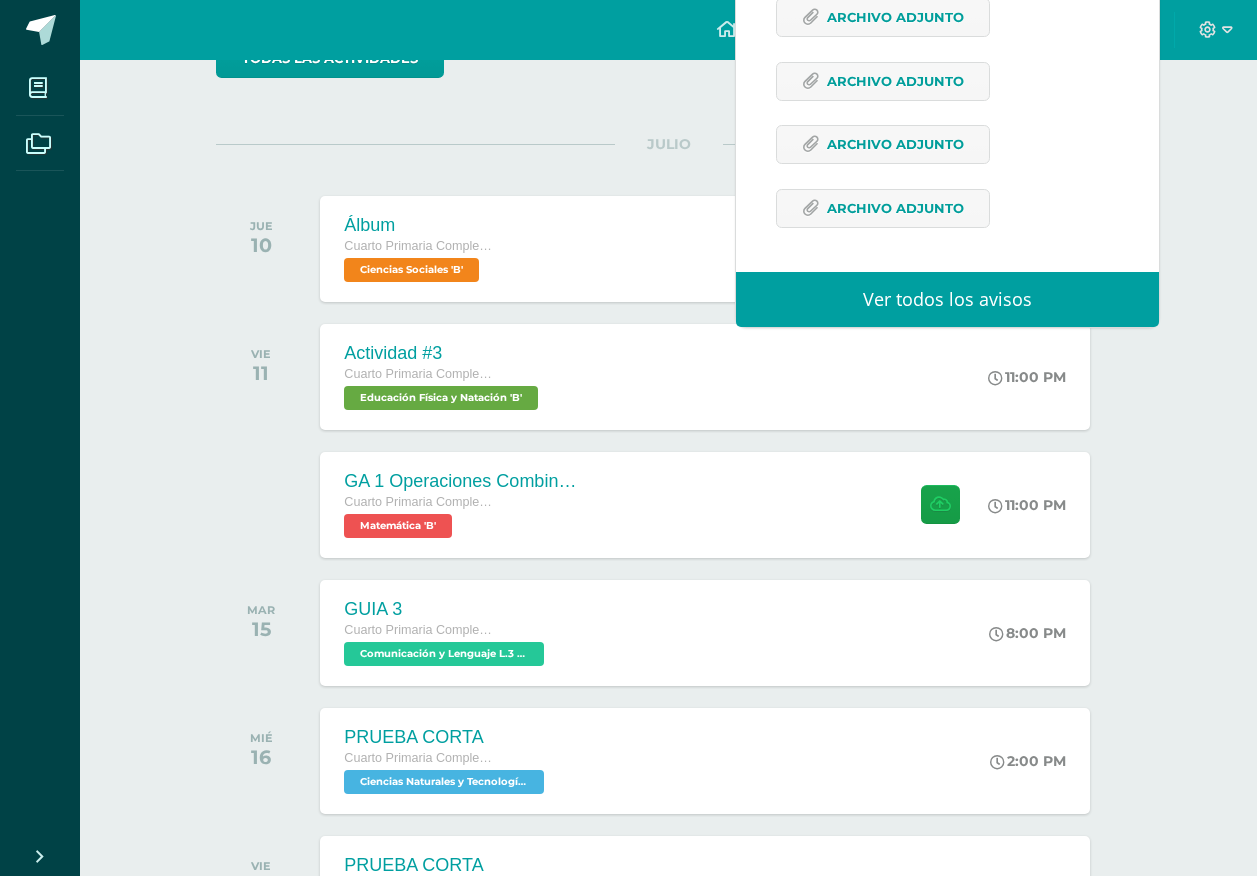 scroll, scrollTop: 0, scrollLeft: 0, axis: both 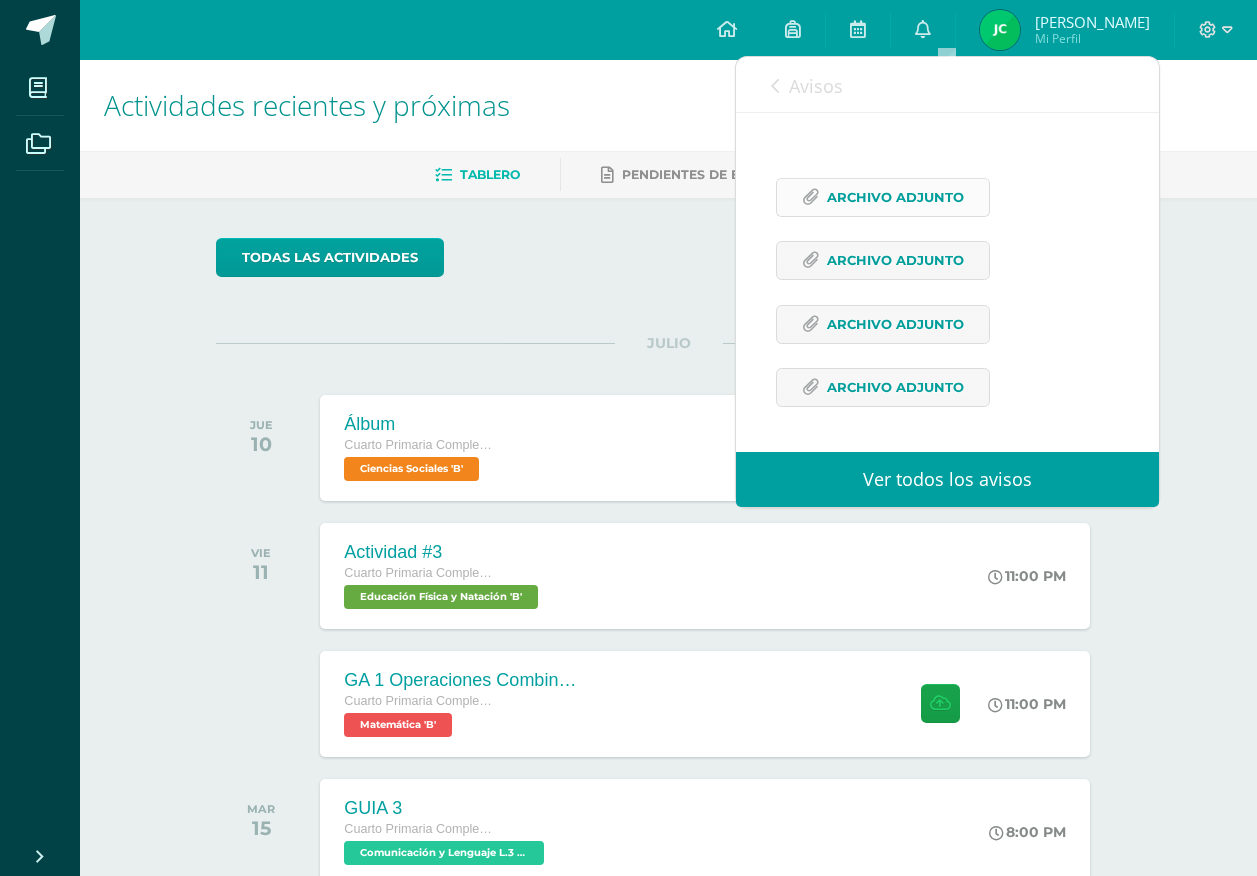 click on "Archivo Adjunto" at bounding box center (895, 197) 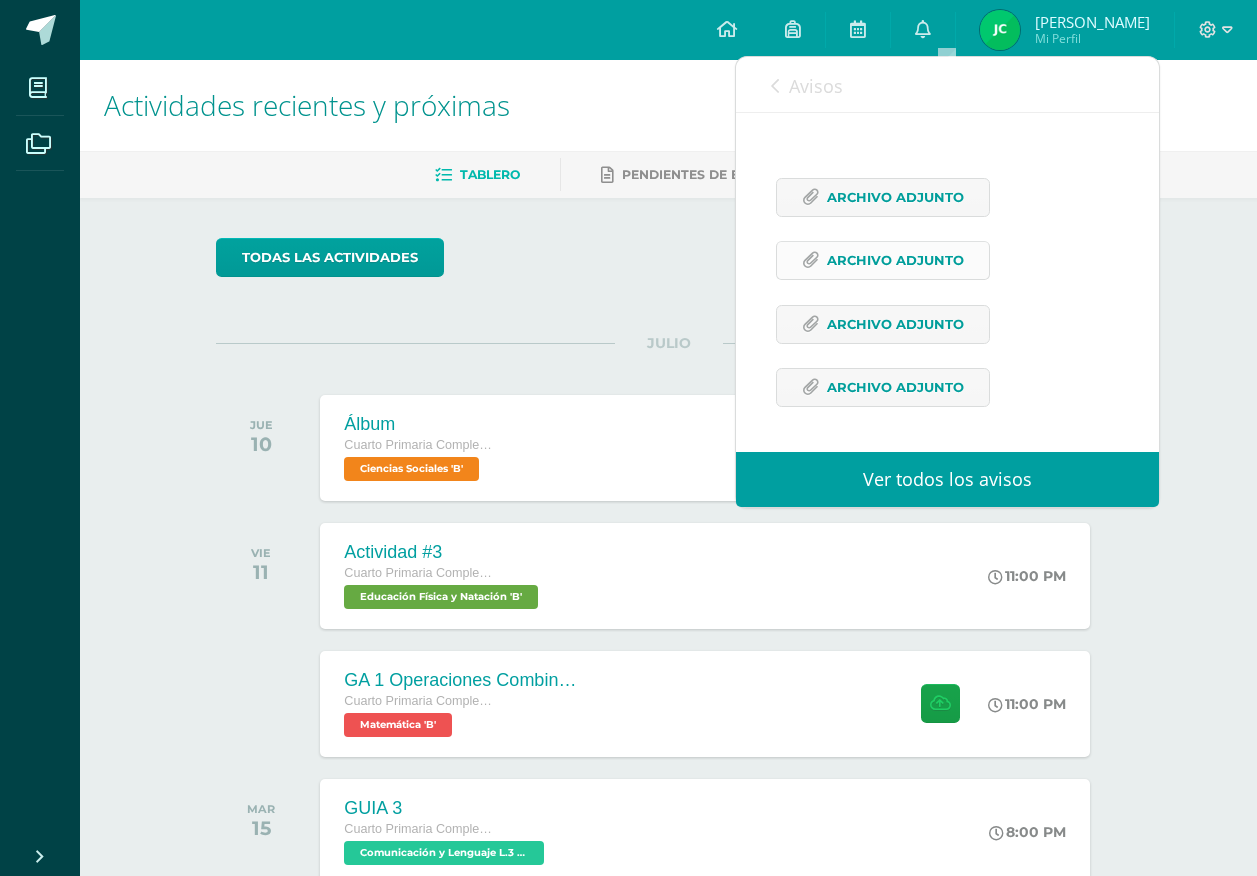 click on "Archivo Adjunto" at bounding box center (895, 260) 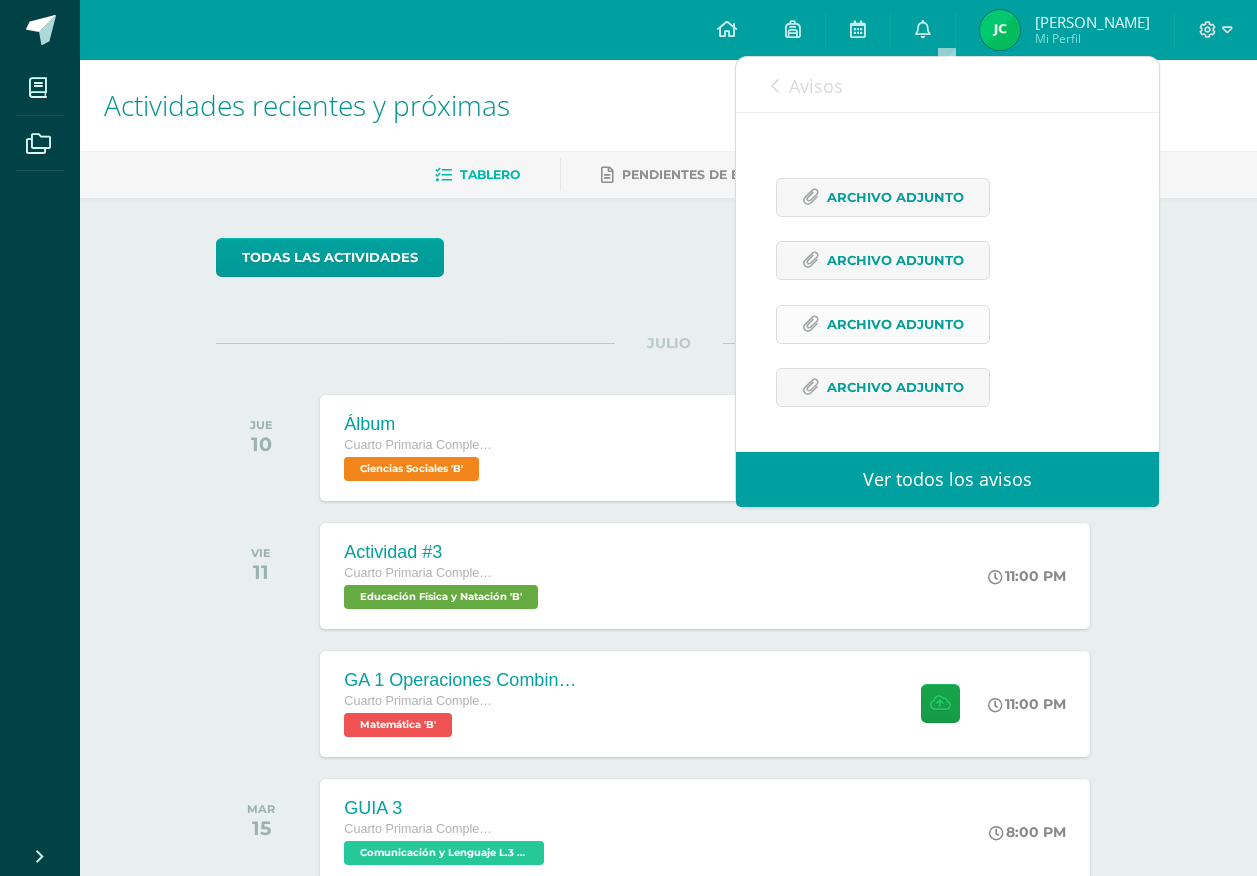 click on "Archivo Adjunto" at bounding box center (895, 324) 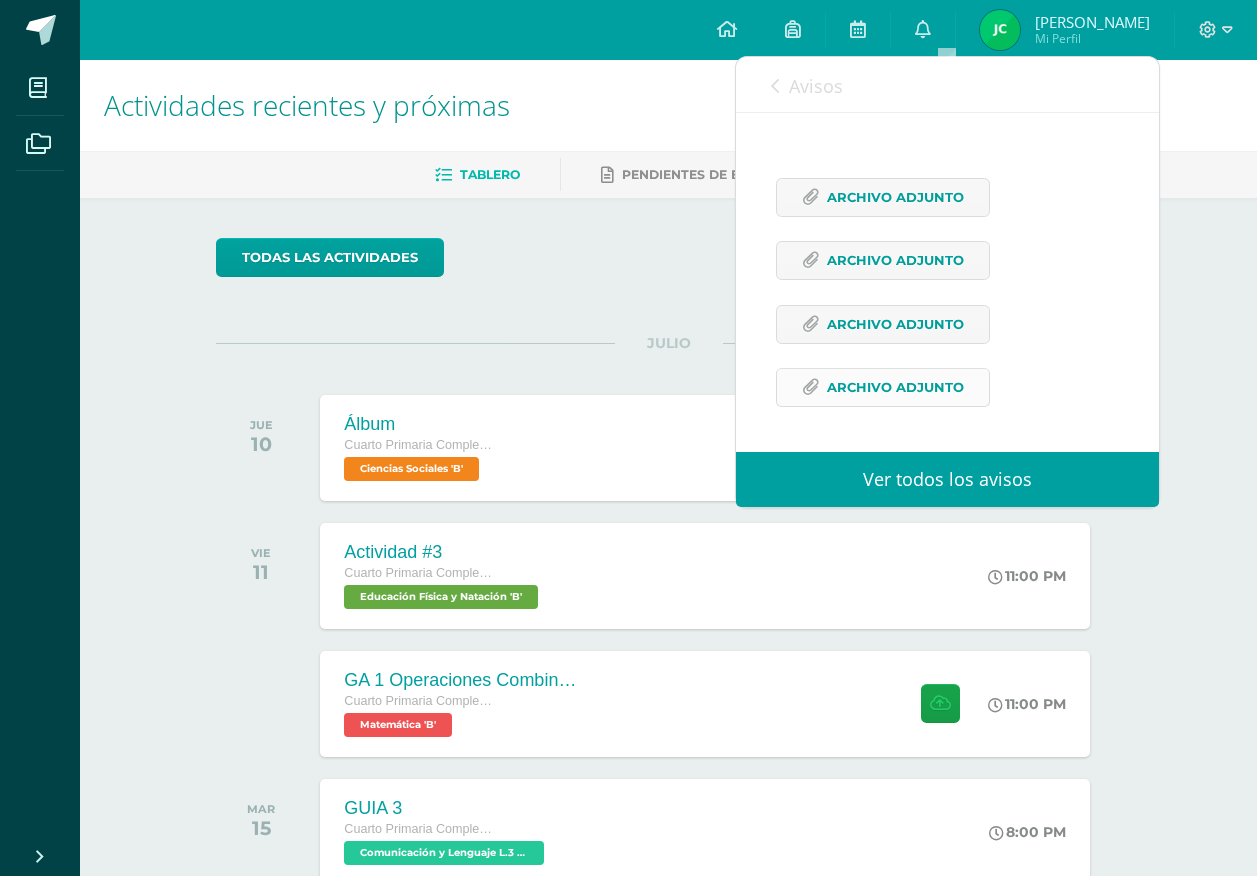 click on "Archivo Adjunto" at bounding box center (895, 387) 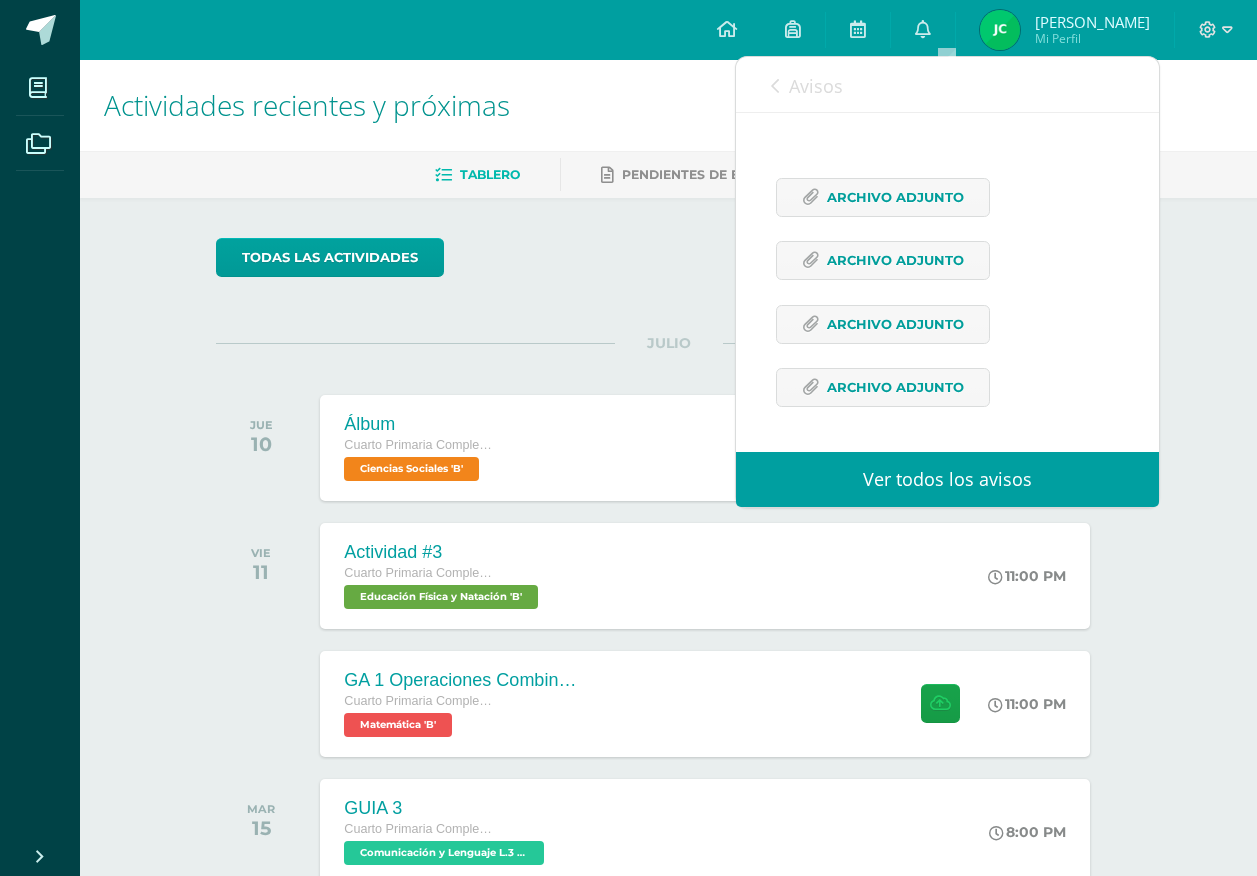 click on "Avisos" at bounding box center [816, 86] 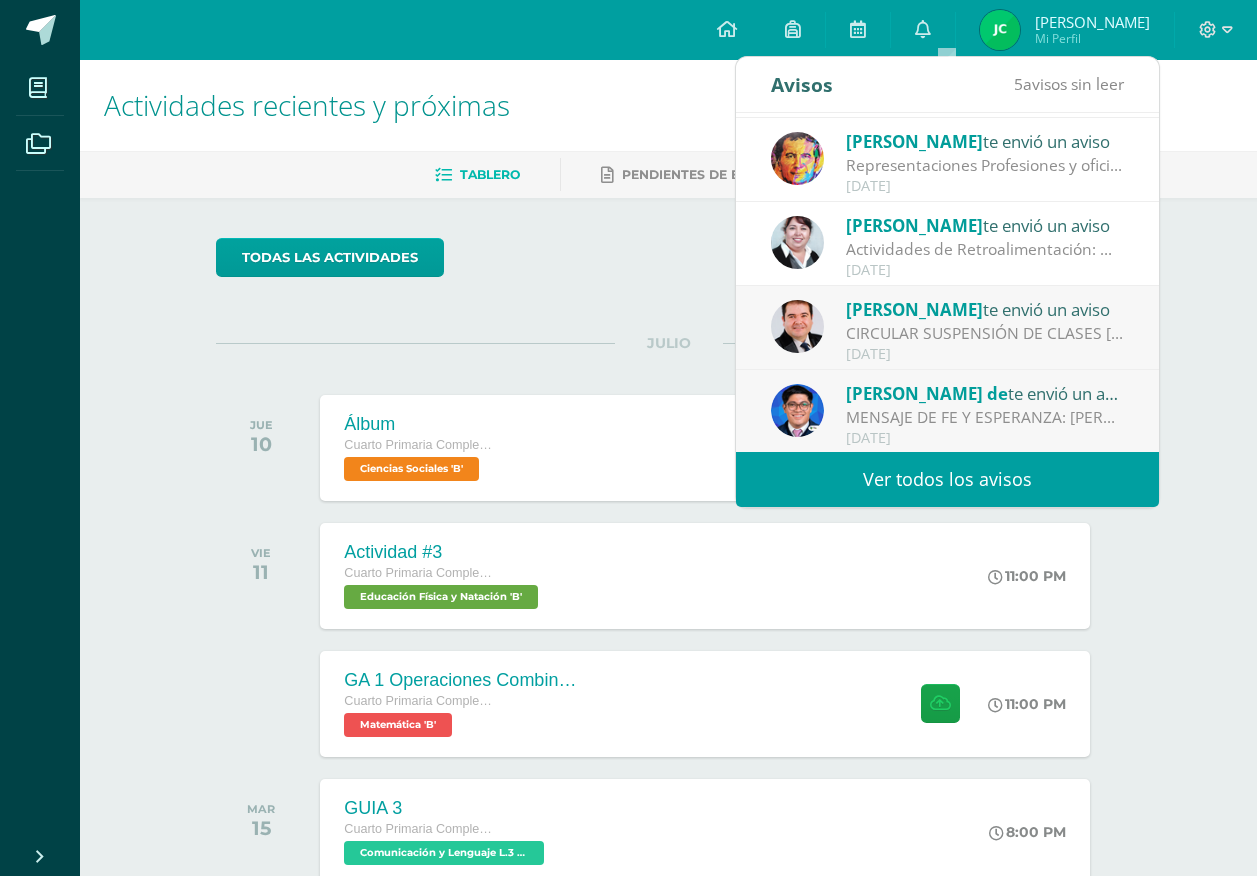 scroll, scrollTop: 200, scrollLeft: 0, axis: vertical 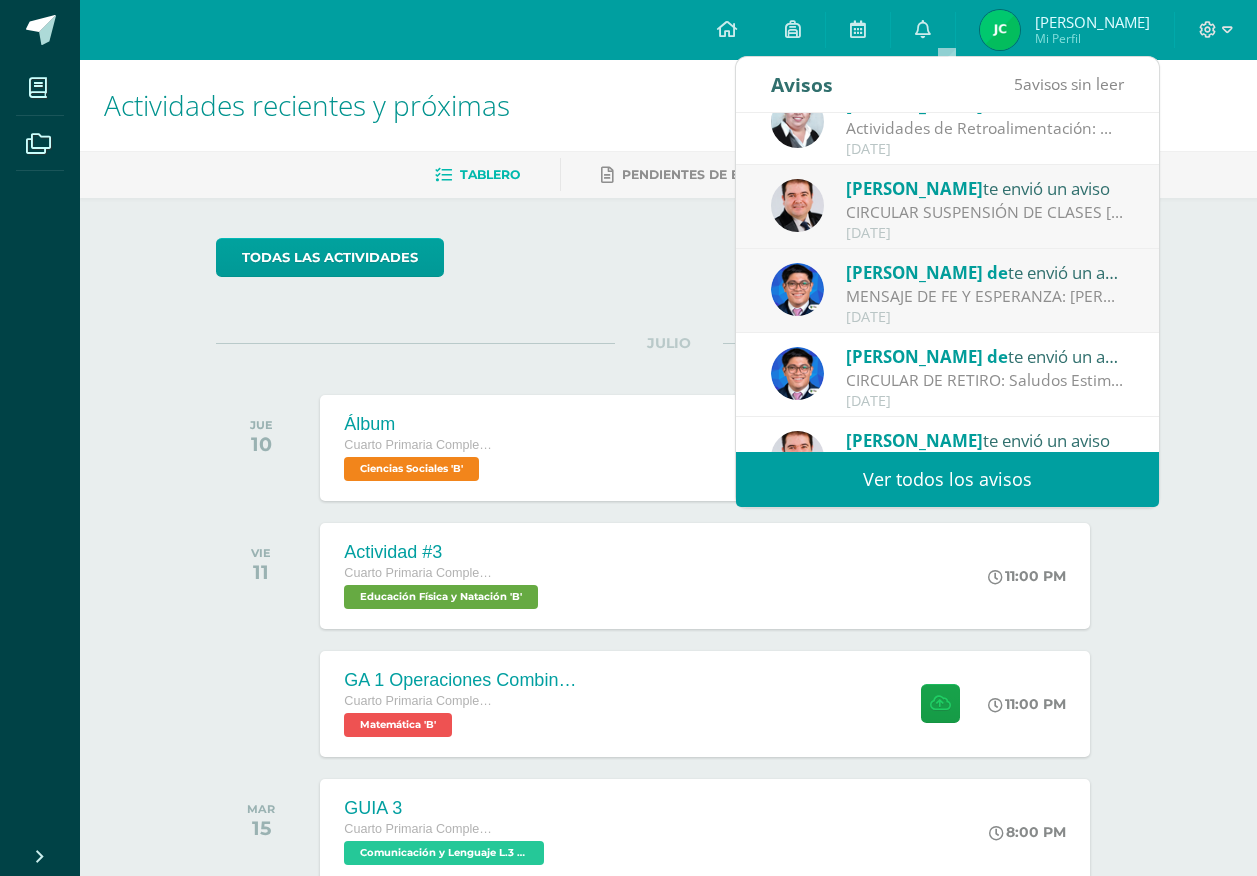 click on "CIRCULAR SUSPENSIÓN DE CLASES MIÉRCOLES 9 DE JULIO:
Buenas noches estimados padres y madres de familia
Enviamos en documento adjunto la circular sobre la suspensión de clases de mañana miércoles 9 de julio." at bounding box center [985, 212] 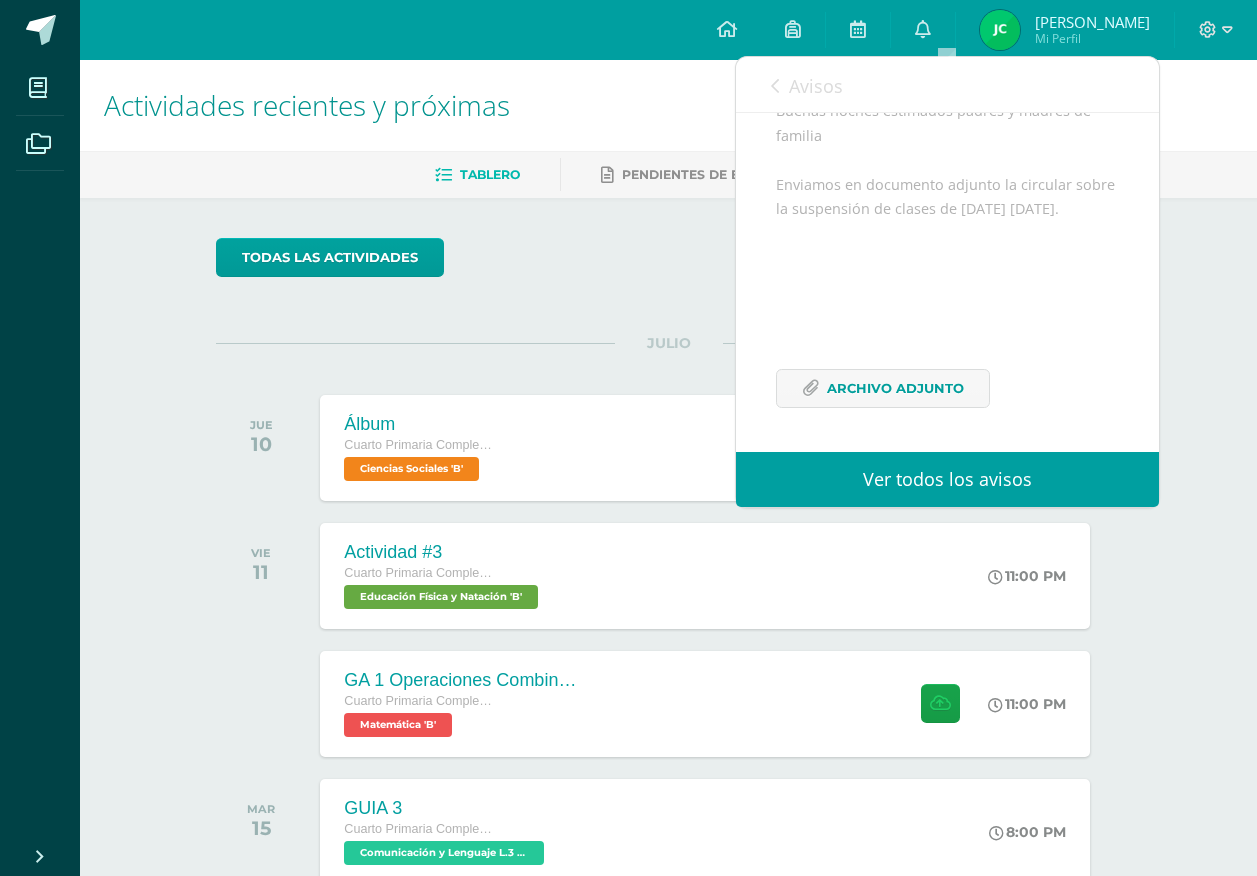scroll, scrollTop: 268, scrollLeft: 0, axis: vertical 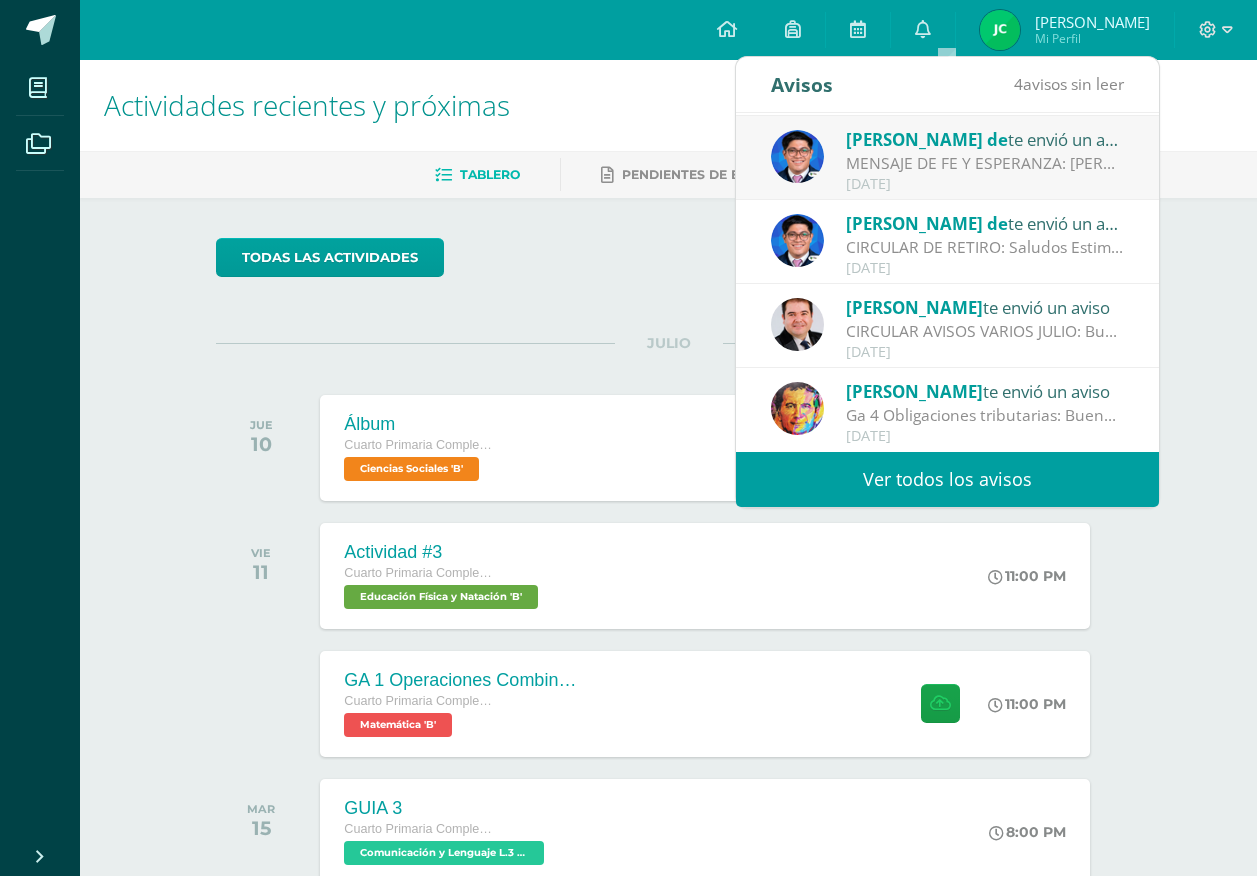 click on "Cristian de" at bounding box center [927, 223] 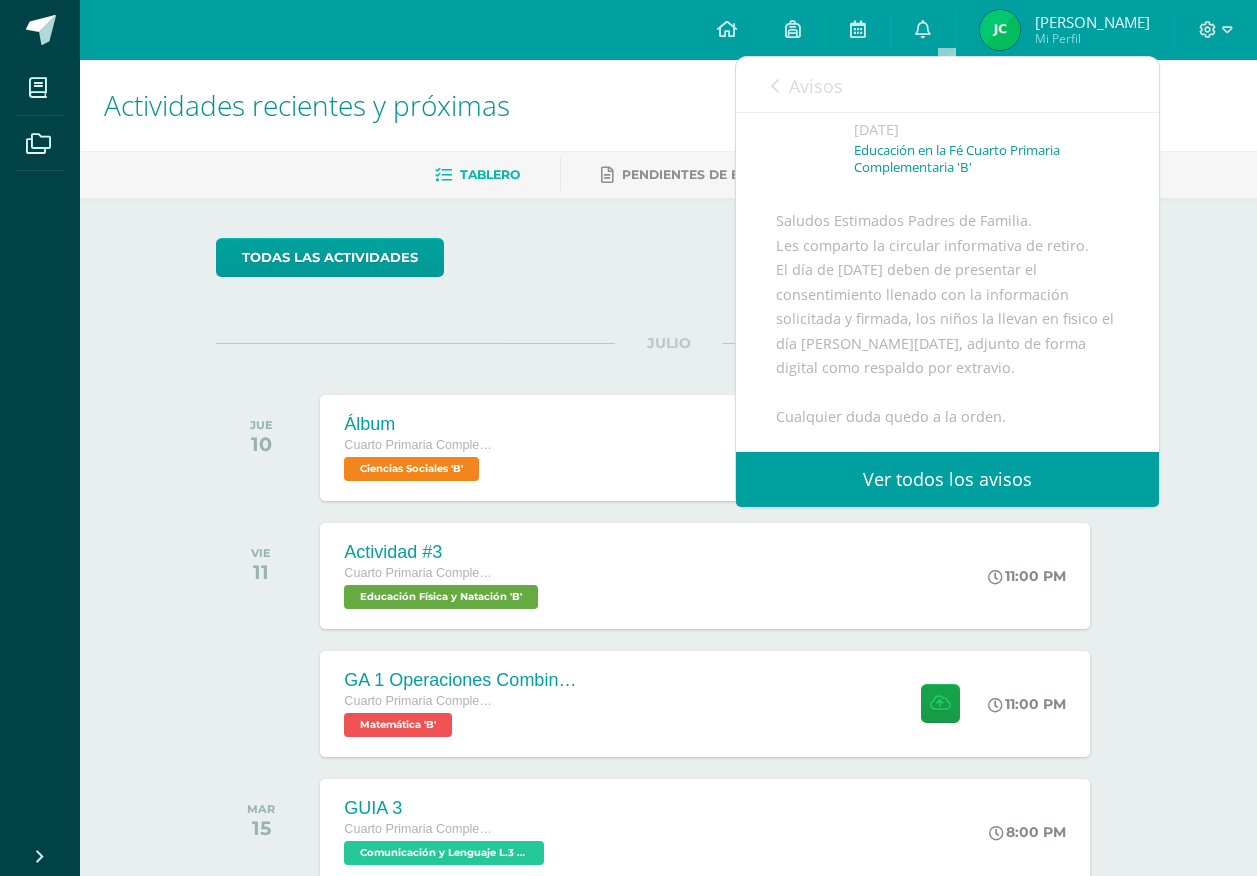 scroll, scrollTop: 68, scrollLeft: 0, axis: vertical 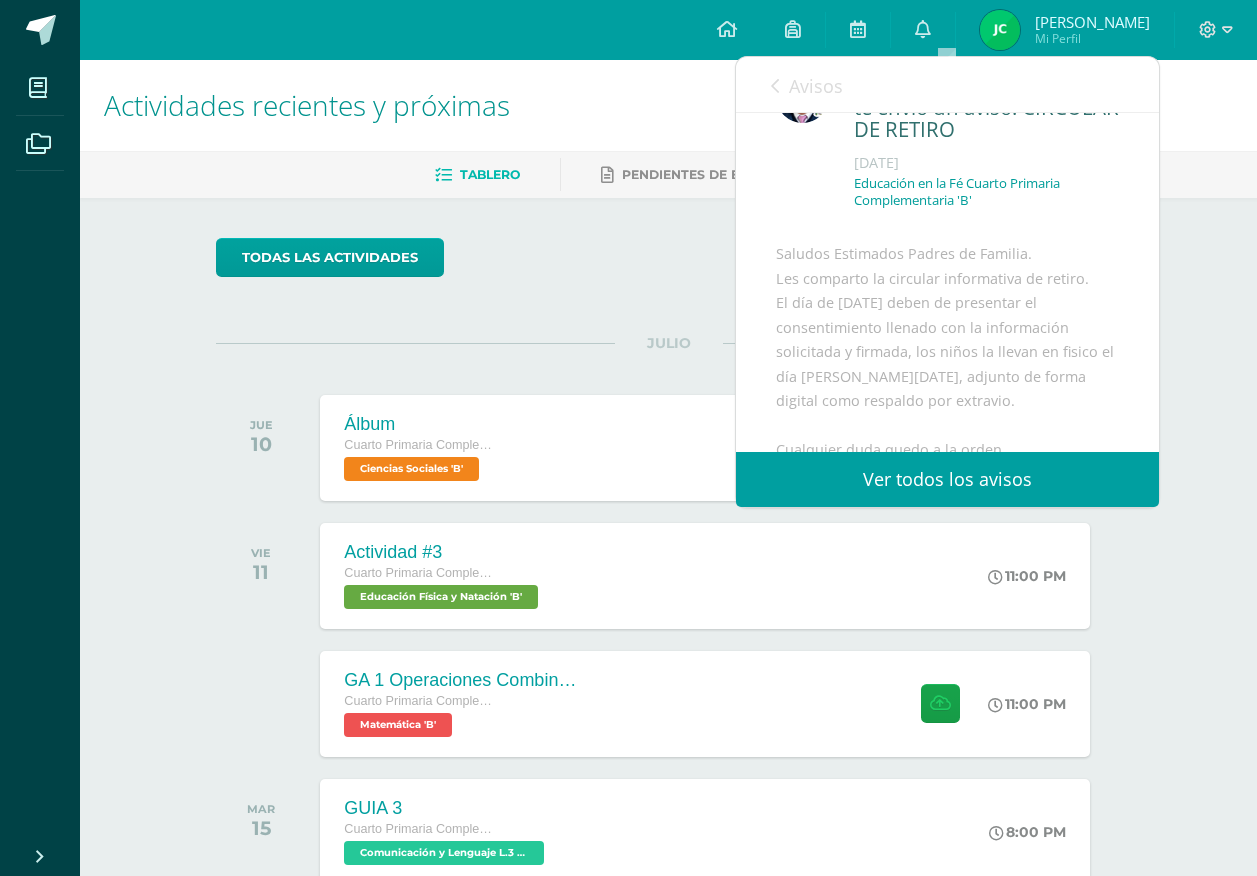 click on "Avisos" at bounding box center [816, 86] 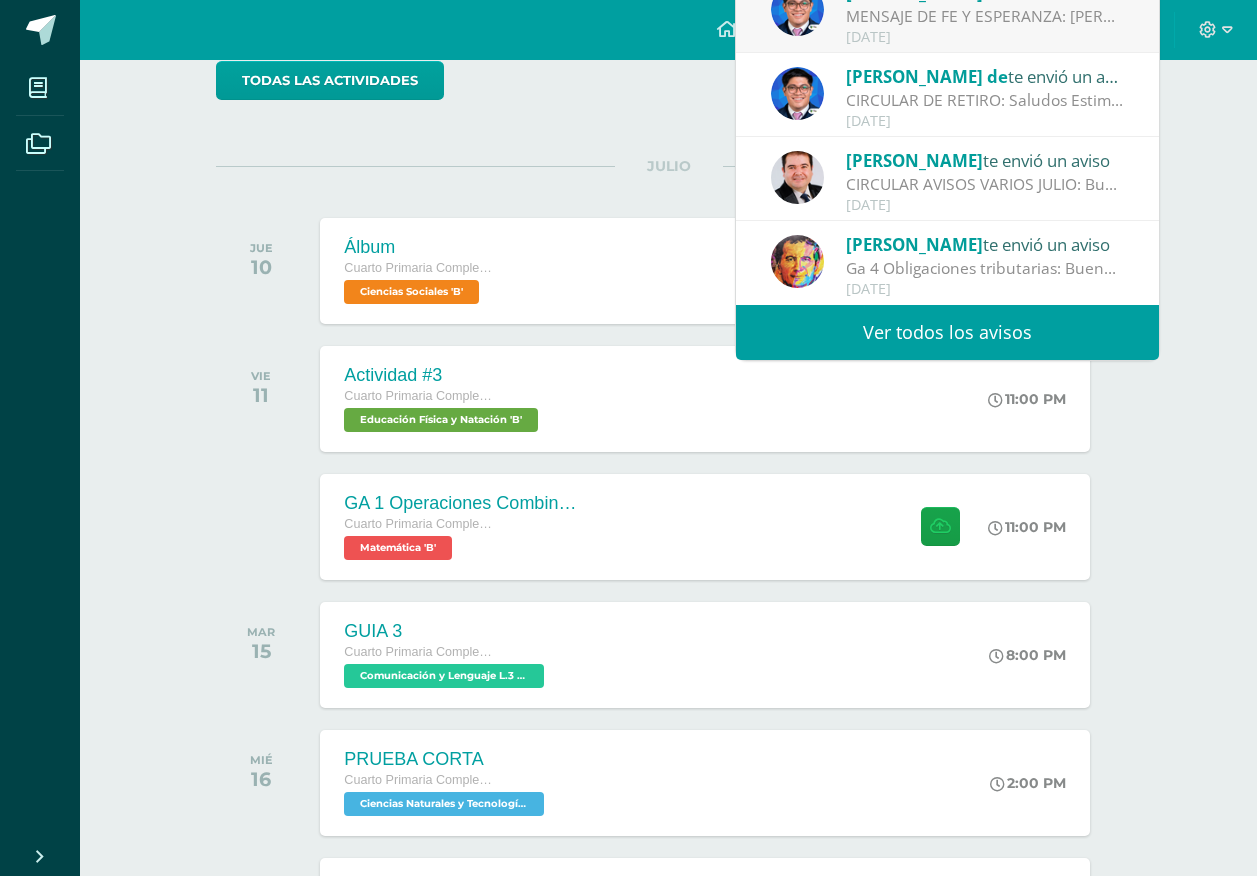 scroll, scrollTop: 200, scrollLeft: 0, axis: vertical 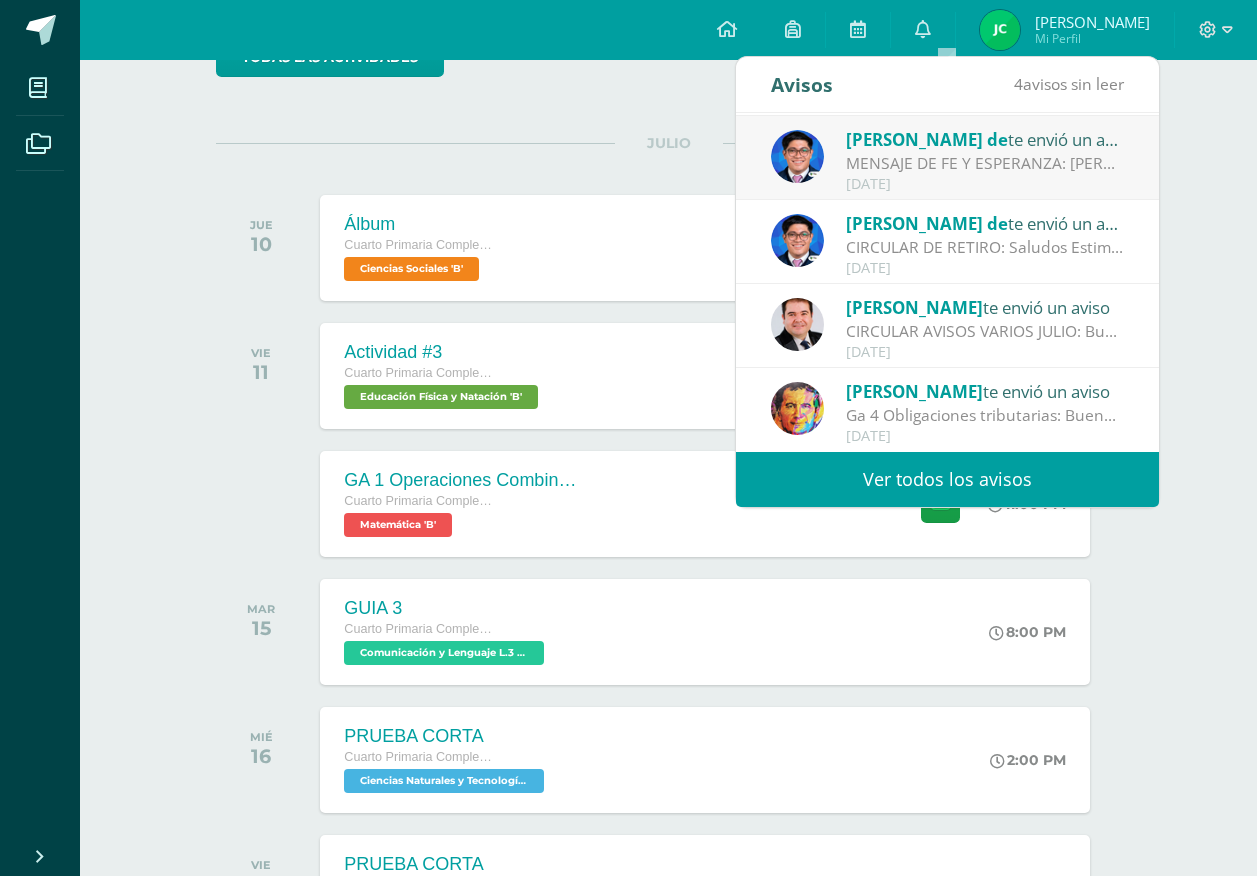click on "Avisos" at bounding box center [802, 84] 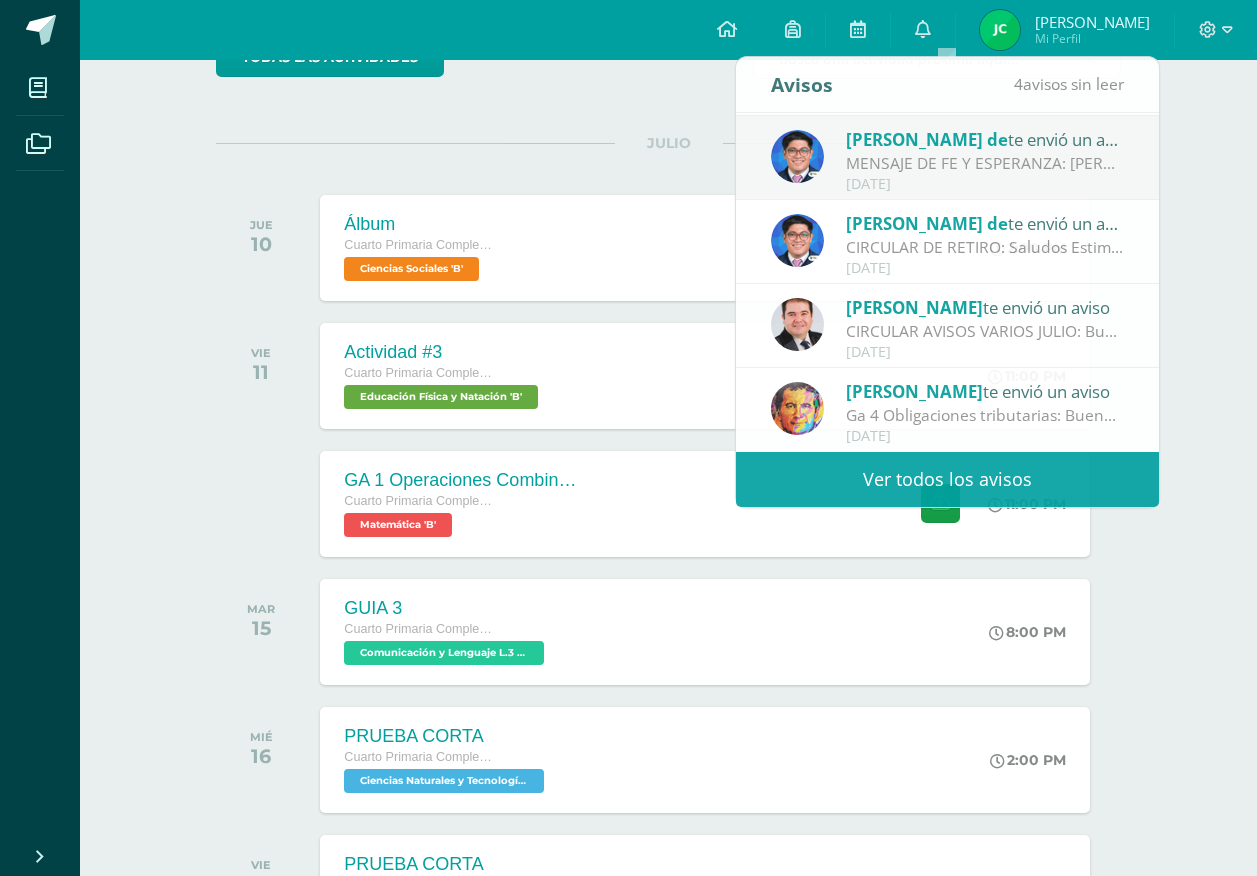 click on "todas las Actividades
No tienes actividades
Échale un vistazo a los demás períodos o  sal y disfruta del sol
JULIO
JUE
10
Álbum
Cuarto Primaria Complementaria
Ciencias Sociales 'B'
2:00 PM
Álbum" at bounding box center [668, 1341] 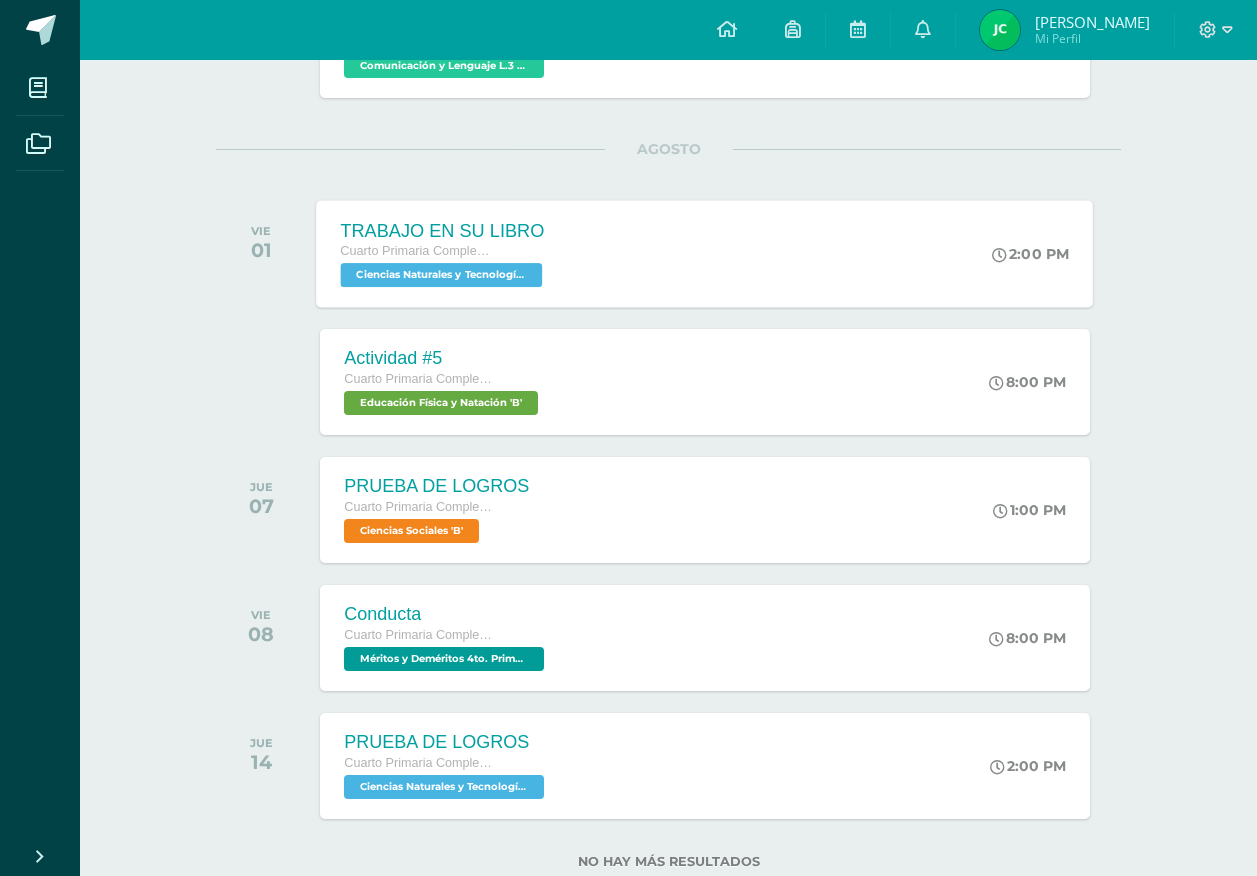 scroll, scrollTop: 2124, scrollLeft: 0, axis: vertical 